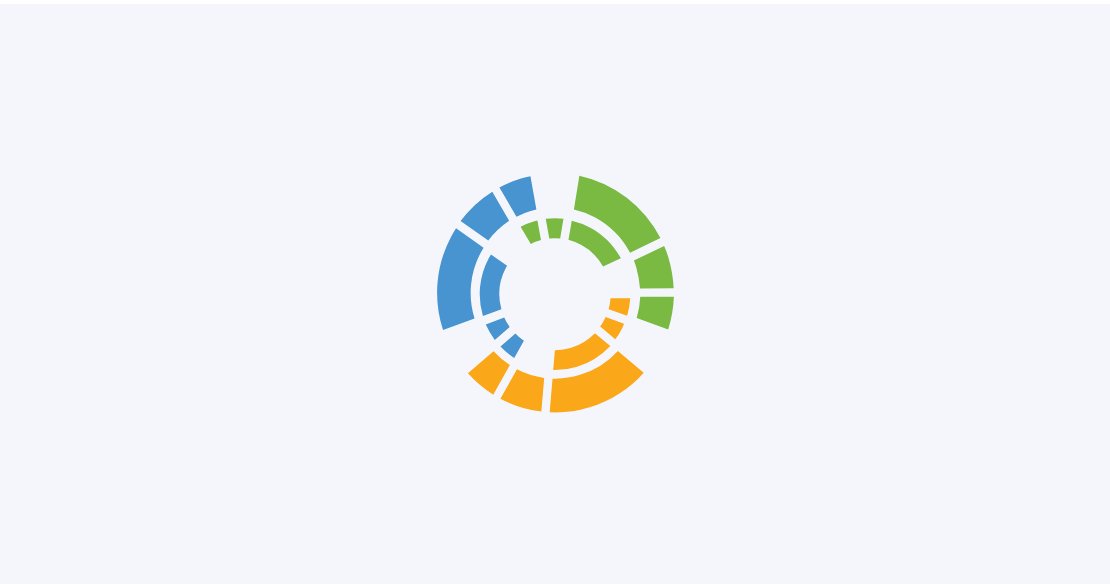 scroll, scrollTop: 0, scrollLeft: 0, axis: both 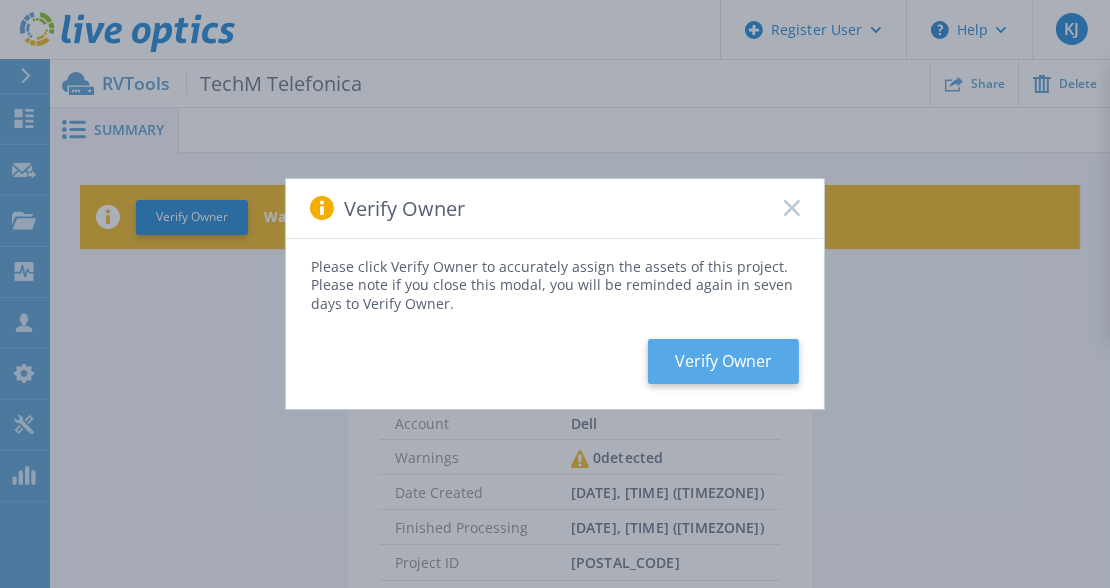 click on "Verify Owner" at bounding box center (723, 361) 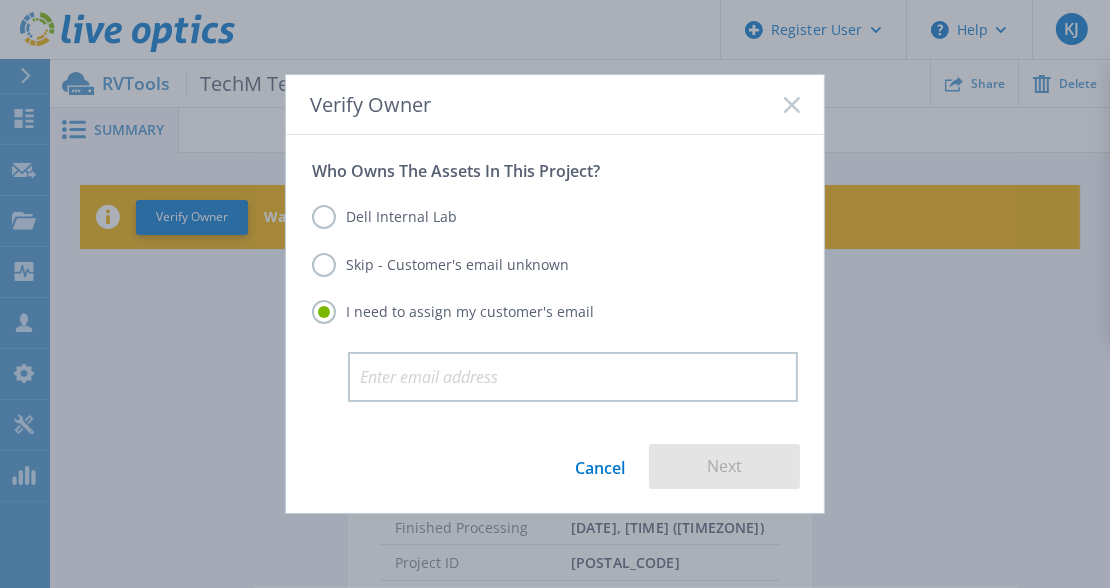 click on "Skip - Customer's email unknown" at bounding box center (440, 265) 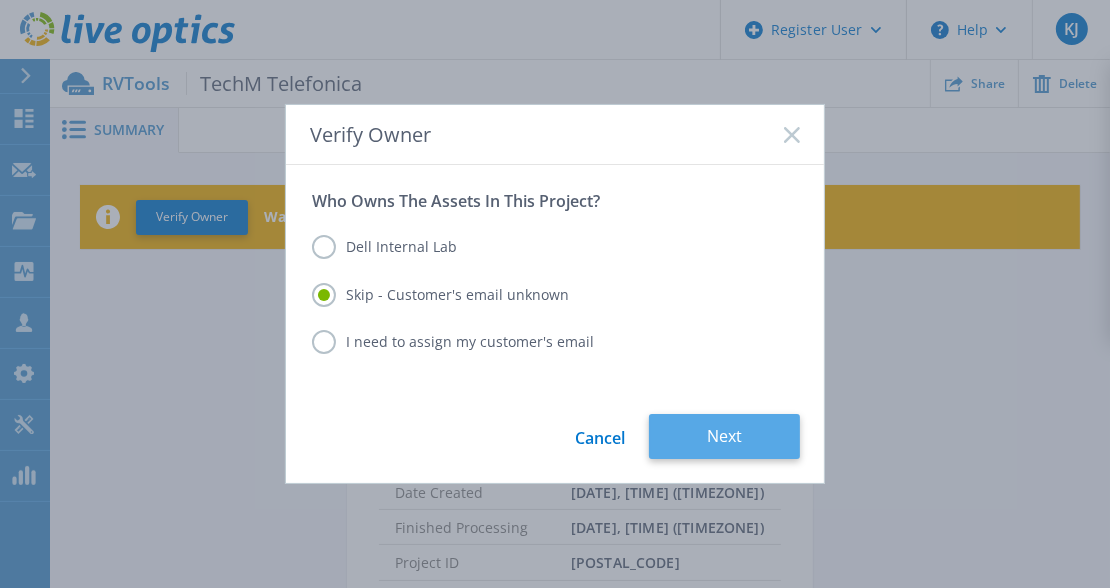 click on "Next" at bounding box center [724, 436] 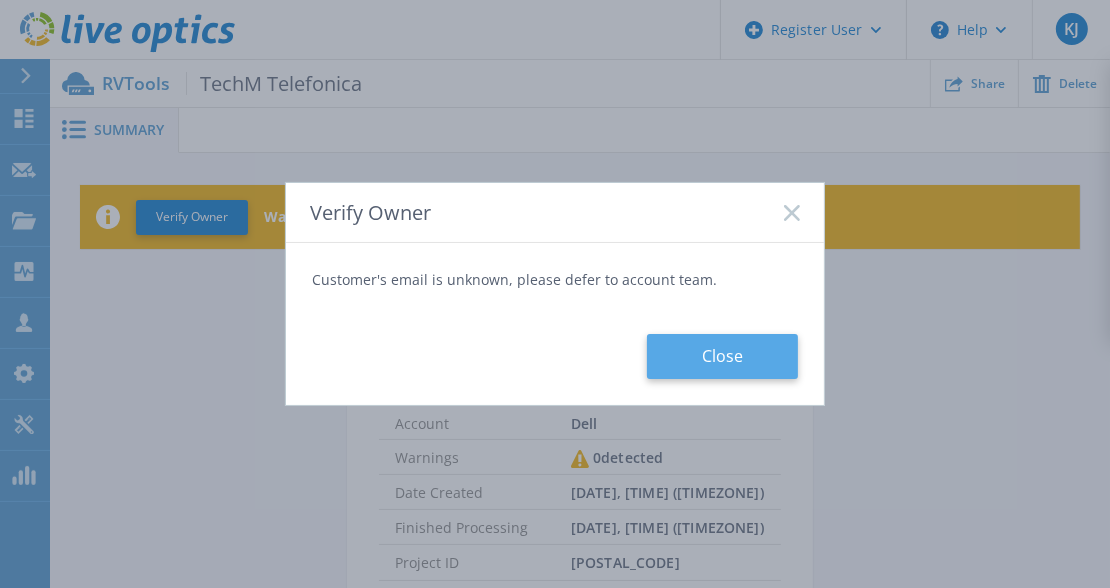 click on "Close" at bounding box center (722, 356) 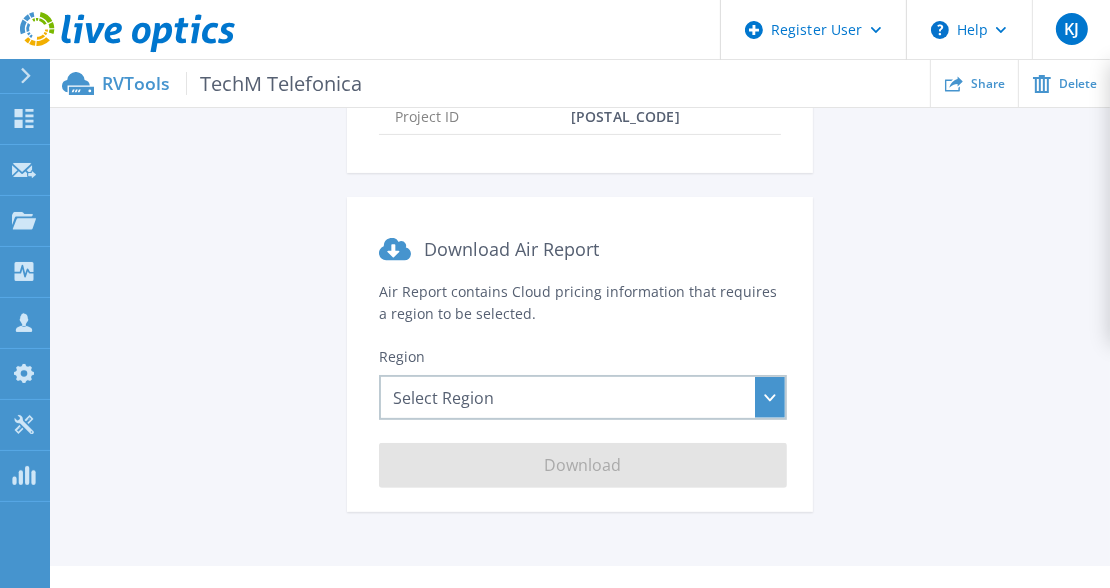 scroll, scrollTop: 448, scrollLeft: 0, axis: vertical 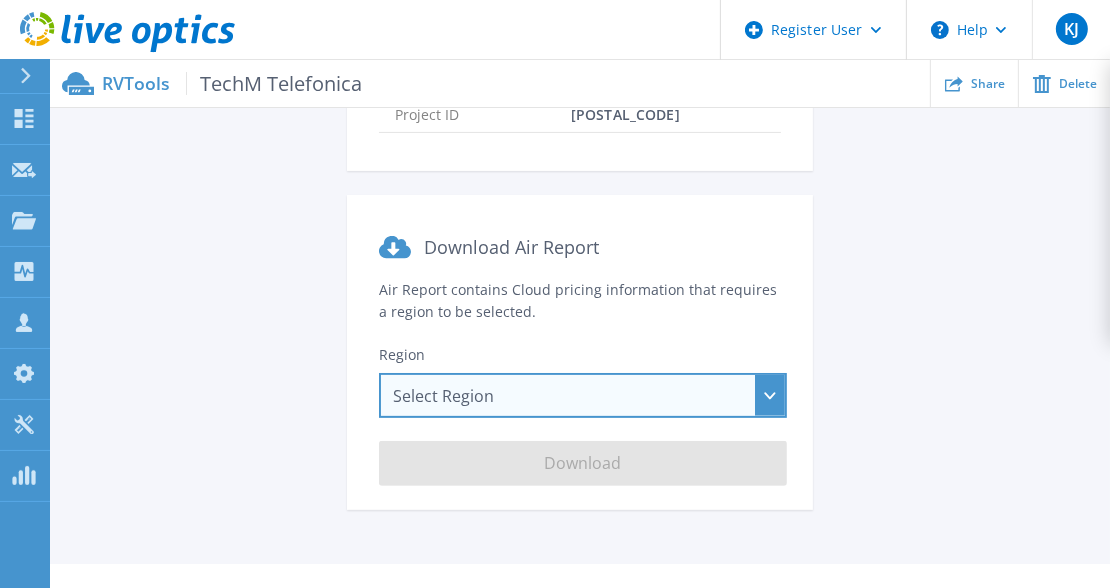 click on "Select Region Asia Pacific (Hong Kong) Asia Pacific (Mumbai) Asia Pacific (Seoul) Asia Pacific (Singapore) Asia Pacific (Tokyo) Australia Canada Europe (Frankfurt) Europe (London) South America (Sao Paulo) US East (Virginia) US West (California)" at bounding box center (583, 395) 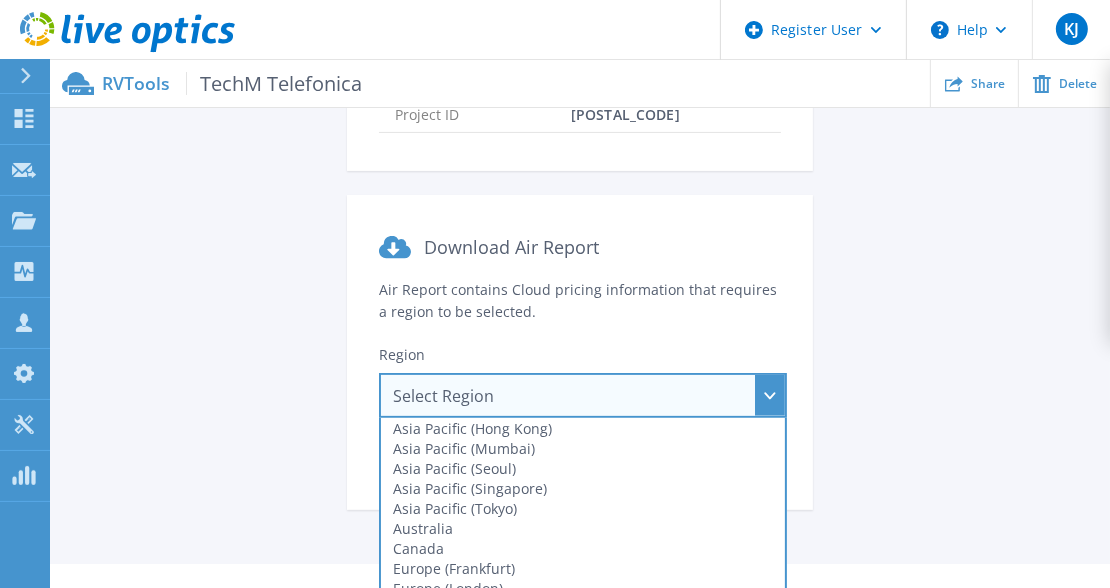scroll, scrollTop: 520, scrollLeft: 0, axis: vertical 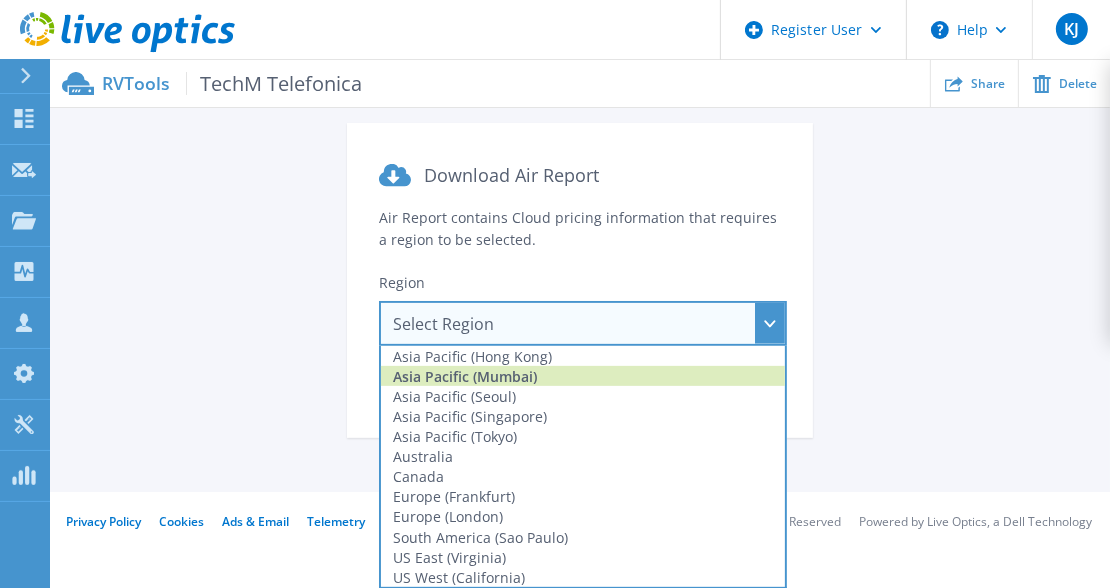 click on "Asia Pacific (Mumbai)" at bounding box center (583, 376) 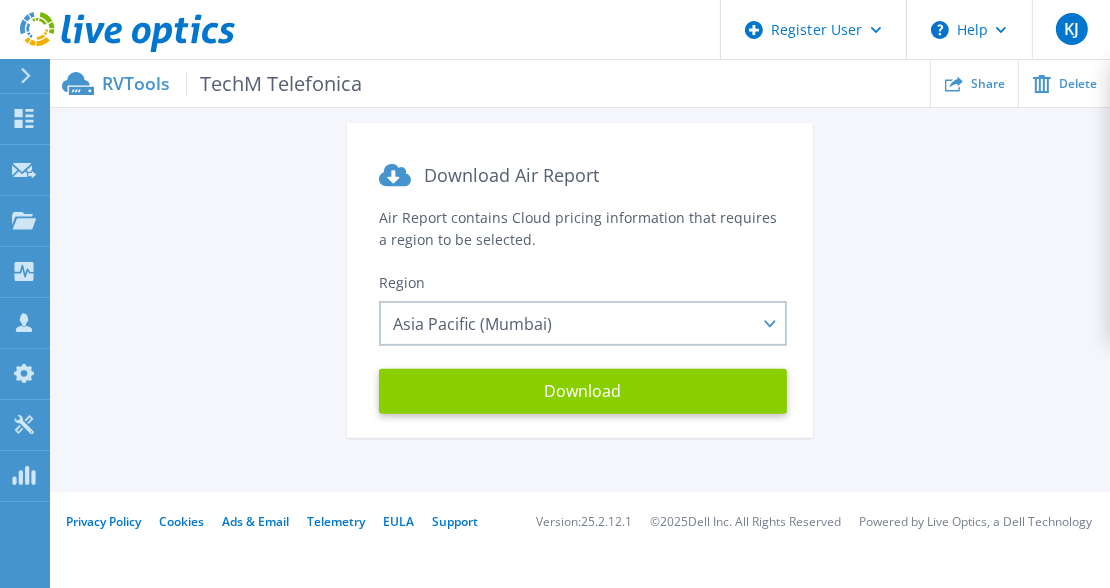 click on "Download" at bounding box center [583, 391] 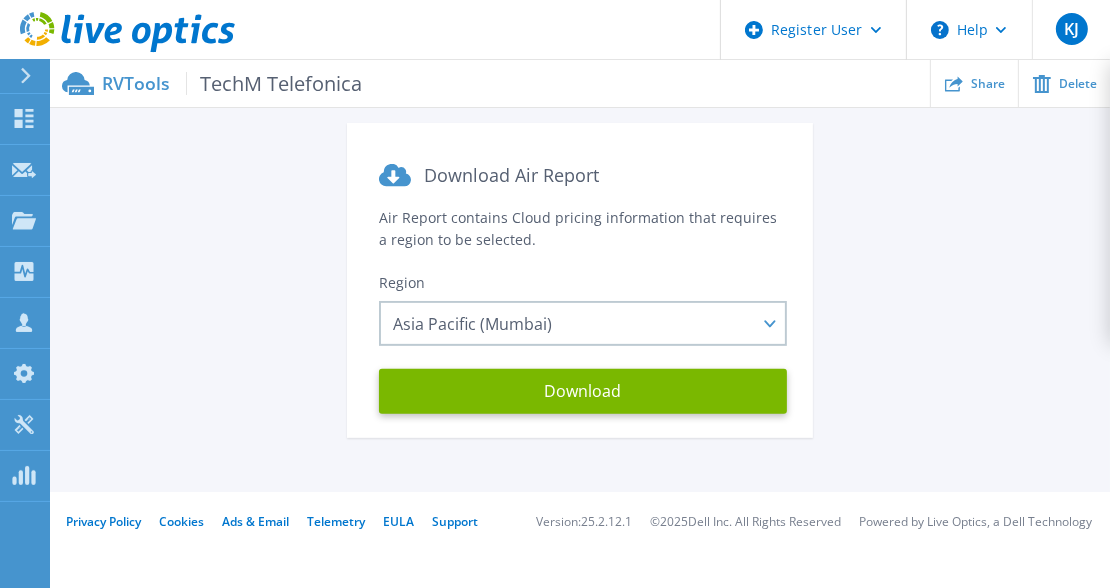 scroll, scrollTop: 520, scrollLeft: 0, axis: vertical 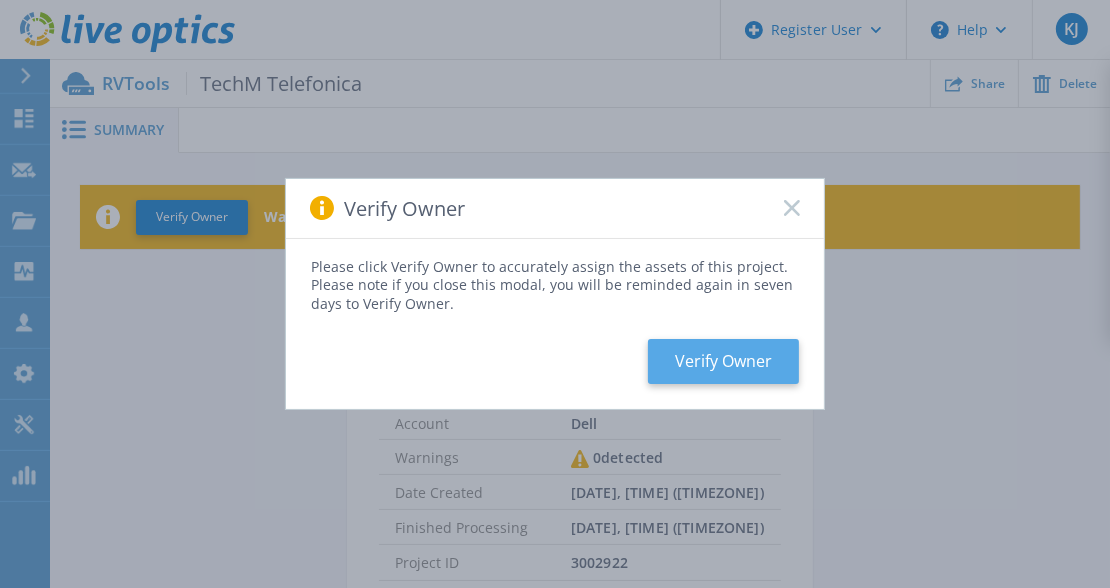 click on "Verify Owner" at bounding box center (723, 361) 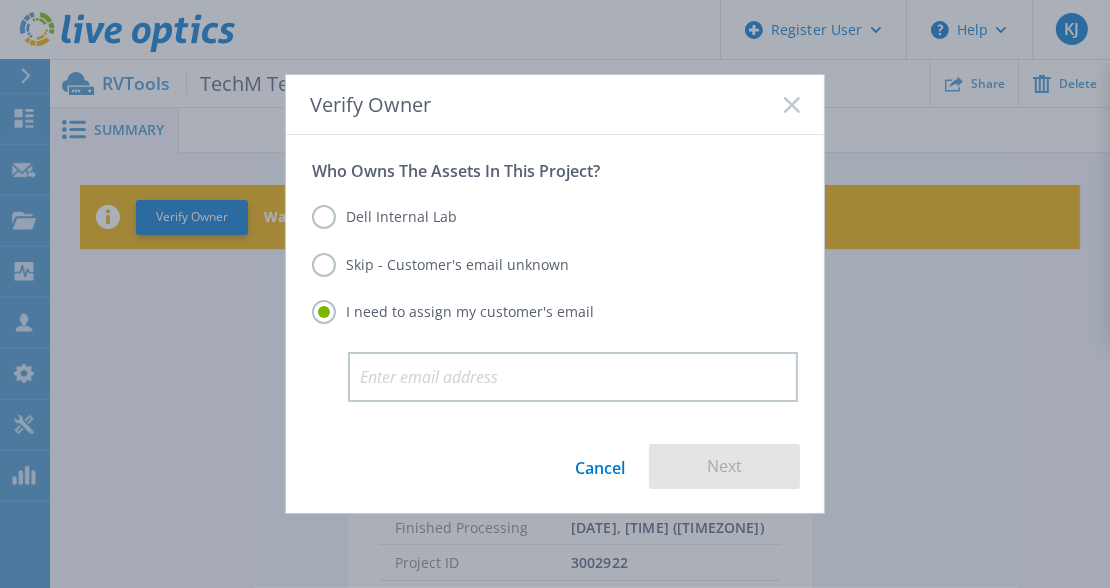 click on "Skip - Customer's email unknown" at bounding box center (440, 265) 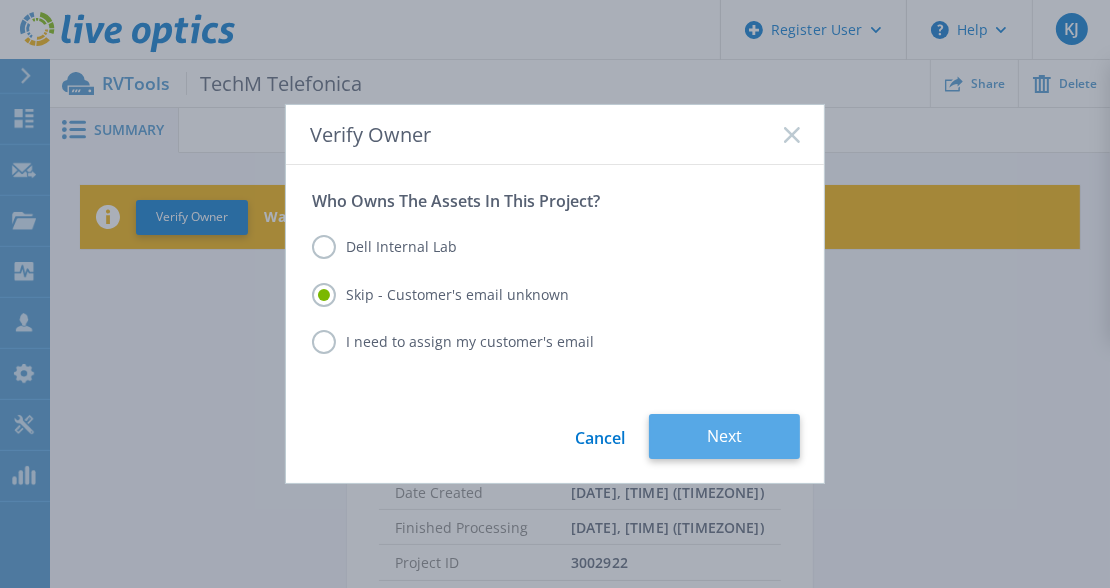 click on "Next" at bounding box center (724, 436) 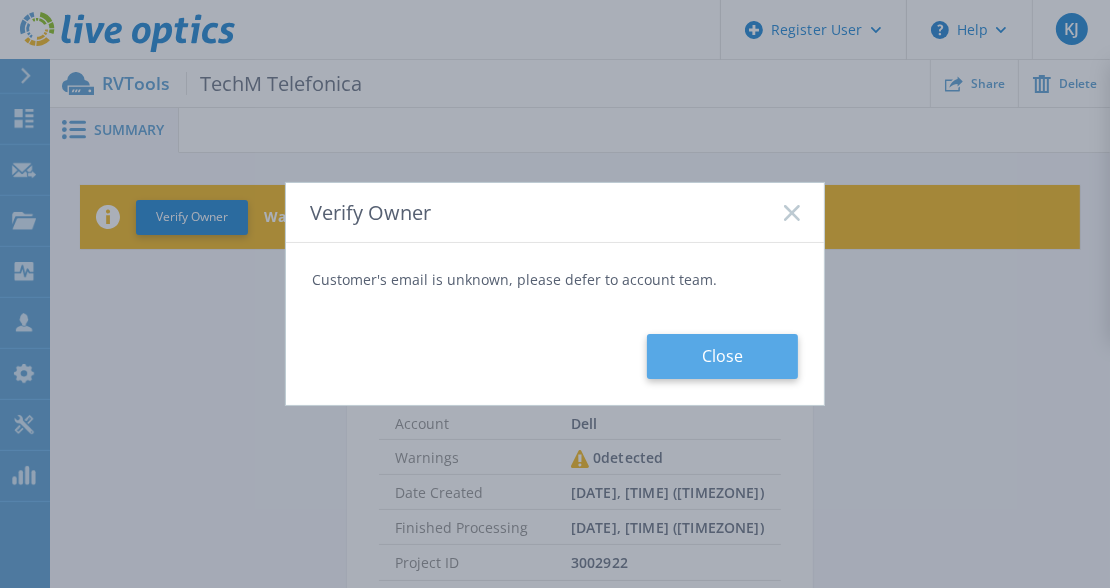 click on "Close" at bounding box center (722, 356) 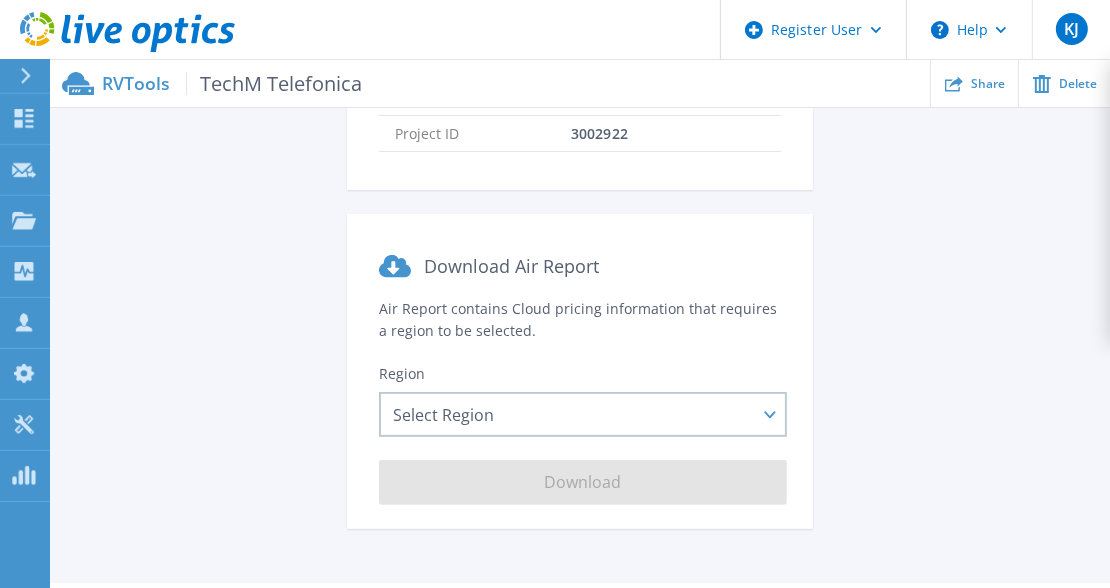 scroll, scrollTop: 520, scrollLeft: 0, axis: vertical 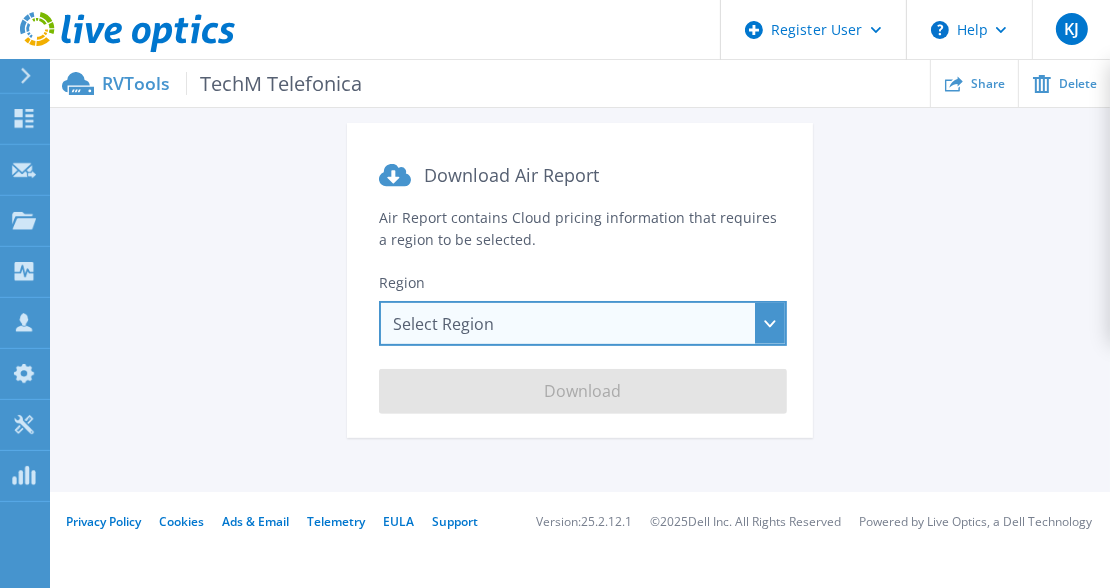click on "Select Region Asia Pacific (Hong Kong) Asia Pacific (Mumbai) Asia Pacific (Seoul) Asia Pacific (Singapore) Asia Pacific (Tokyo) Australia Canada Europe (Frankfurt) Europe (London) South America (Sao Paulo) US East (Virginia) US West (California)" at bounding box center [583, 323] 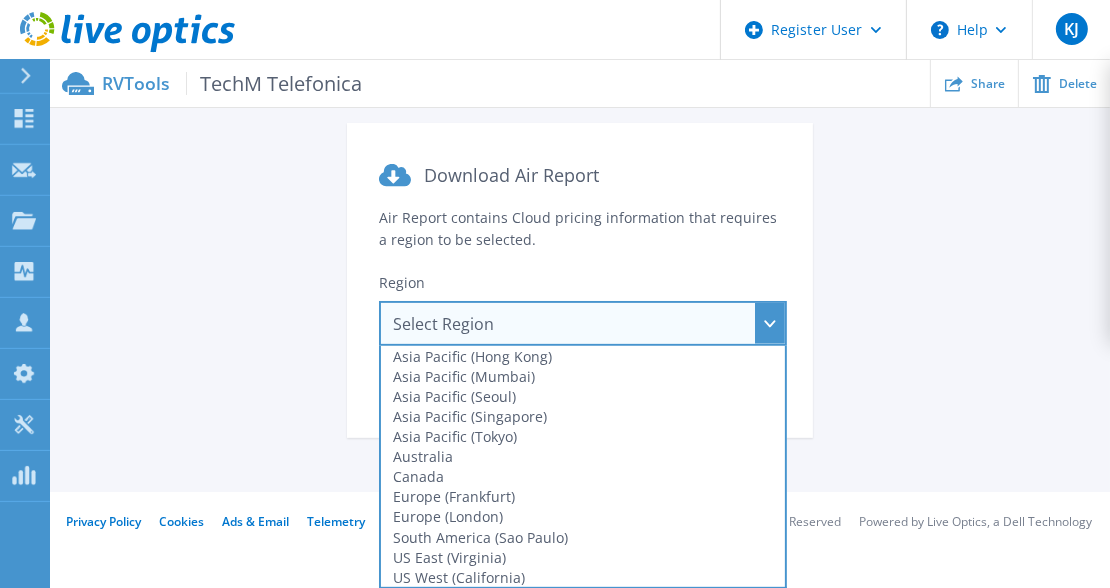 click on "Asia Pacific (Seoul)" at bounding box center [583, 396] 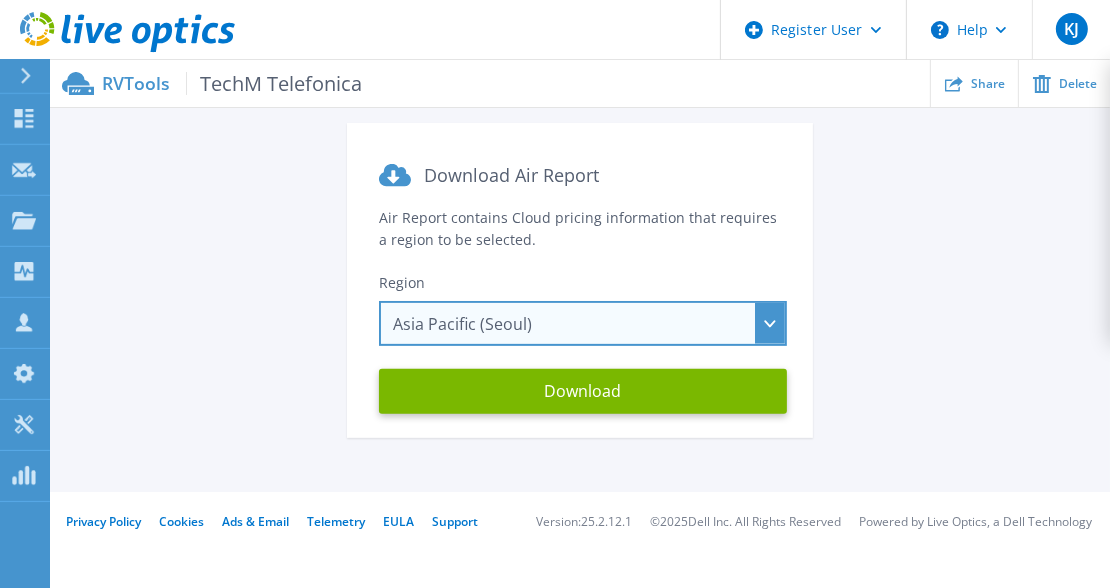 click on "Download" at bounding box center (583, 391) 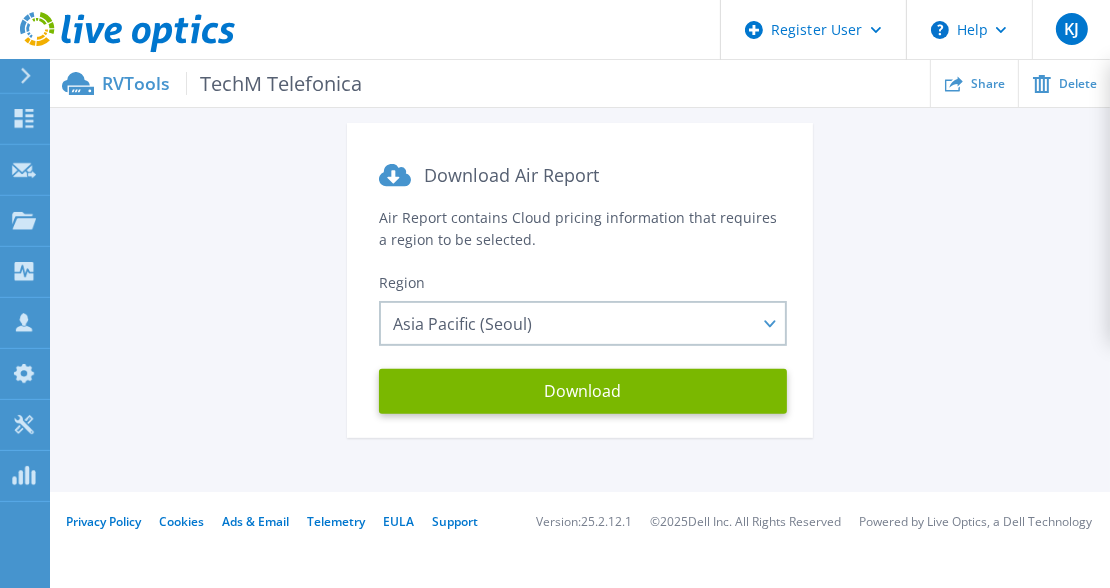 scroll, scrollTop: 0, scrollLeft: 0, axis: both 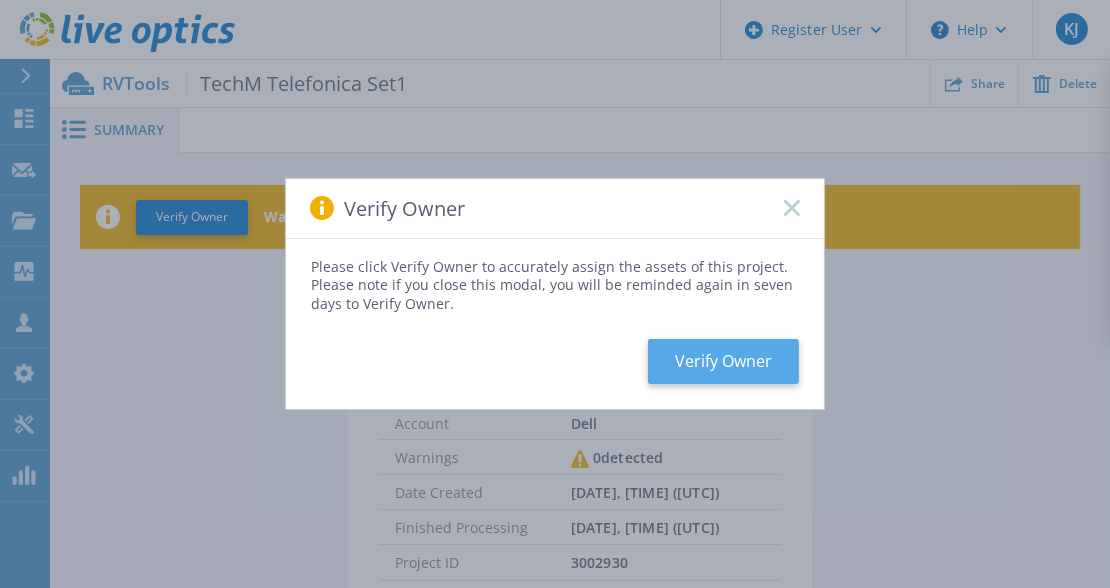 click on "Verify Owner" at bounding box center (723, 361) 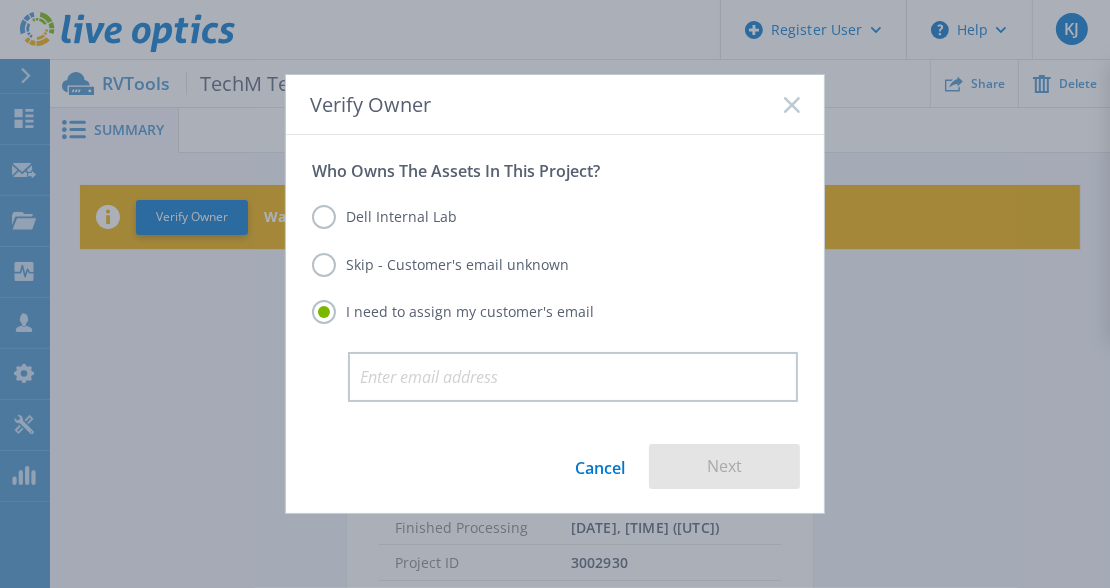 click on "Skip - Customer's email unknown" at bounding box center (440, 265) 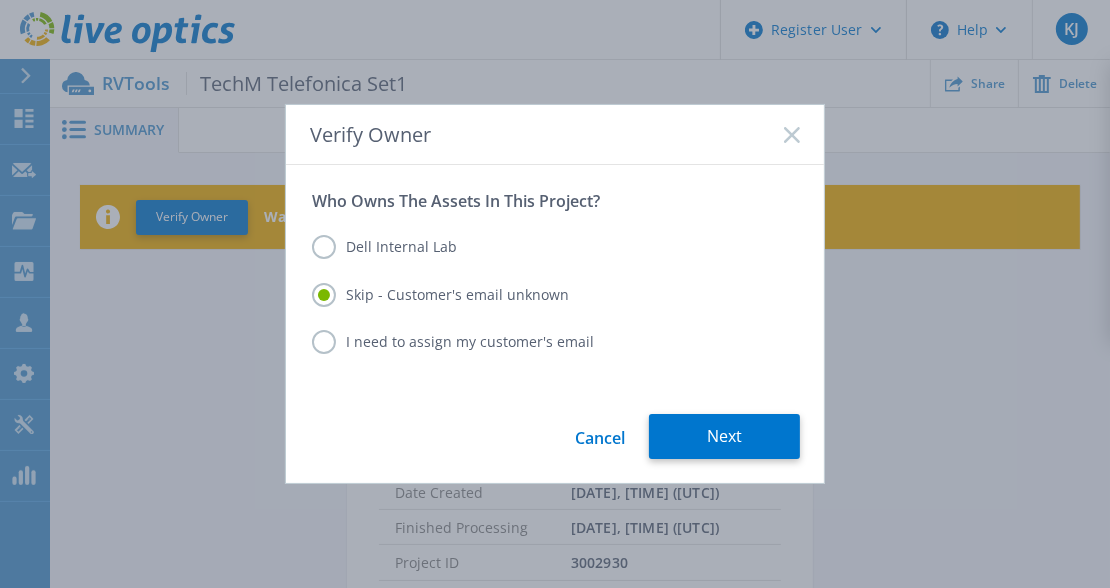 click on "Dell Internal Lab" at bounding box center [384, 247] 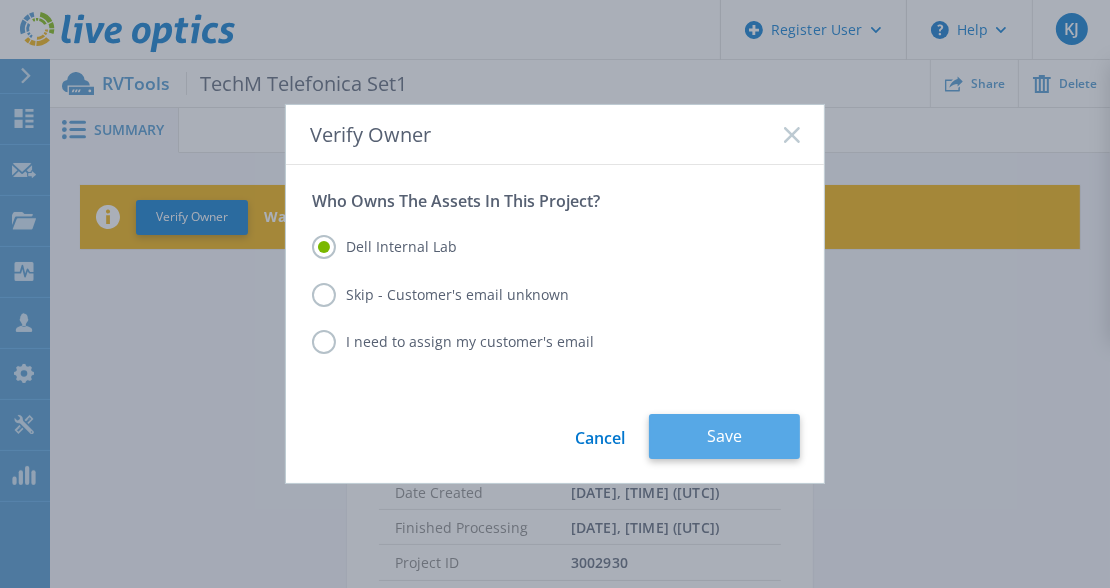 click on "Save" at bounding box center (724, 436) 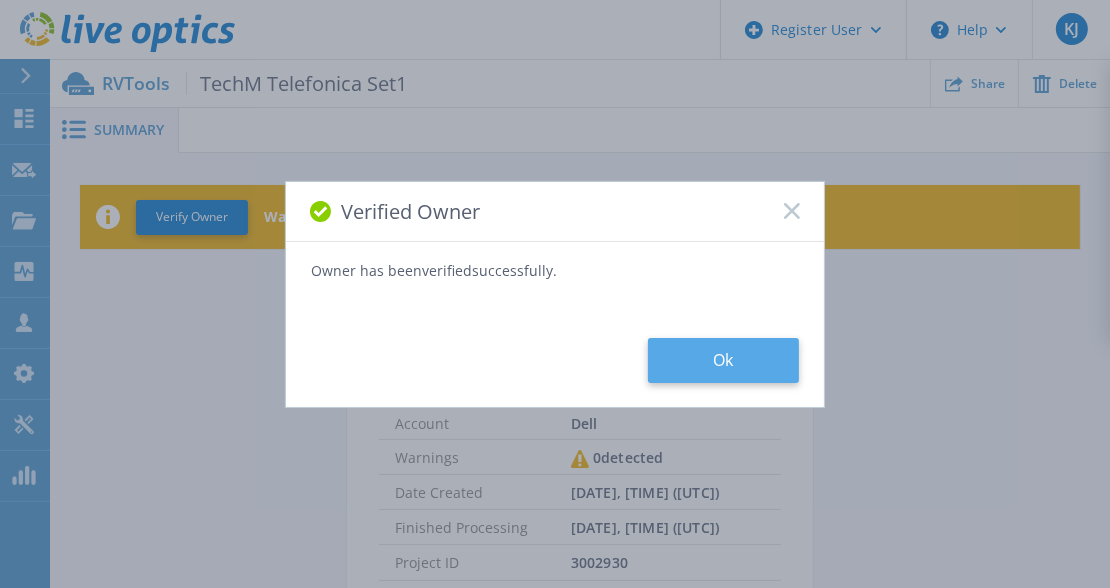 click on "Ok" at bounding box center [723, 360] 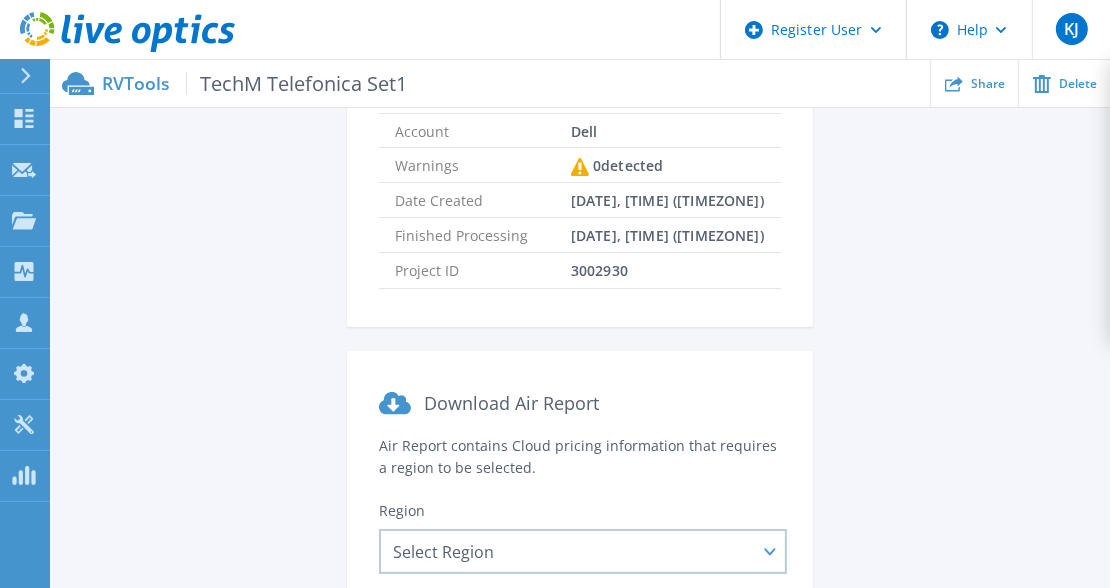 scroll, scrollTop: 437, scrollLeft: 0, axis: vertical 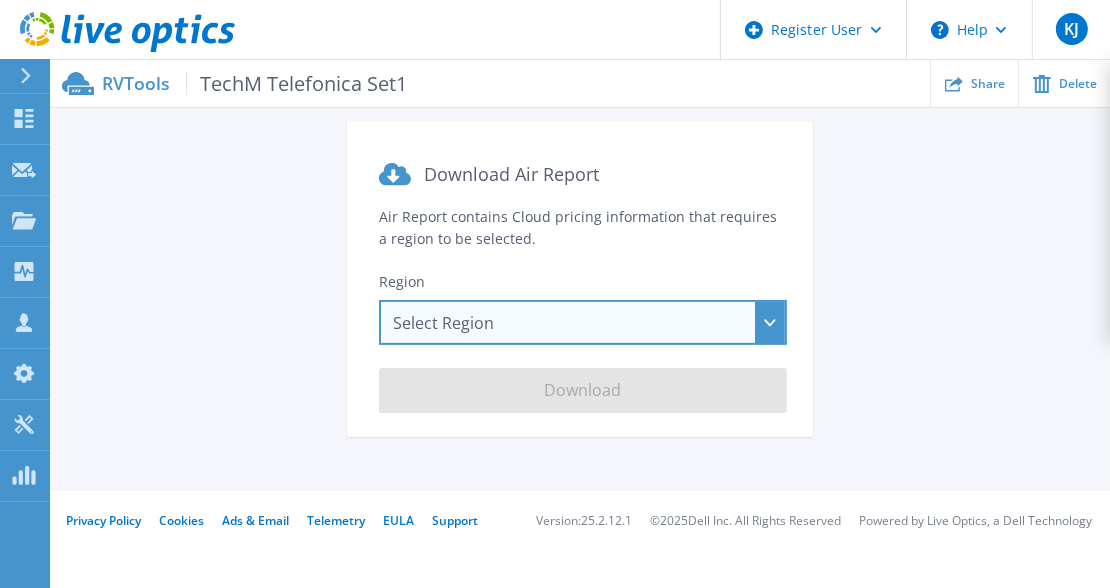 click on "Select Region Asia Pacific (Hong Kong) Asia Pacific (Mumbai) Asia Pacific (Seoul) Asia Pacific (Singapore) Asia Pacific (Tokyo) Australia Canada Europe (Frankfurt) Europe (London) South America (Sao Paulo) US East (Virginia) US West (California)" at bounding box center [583, 322] 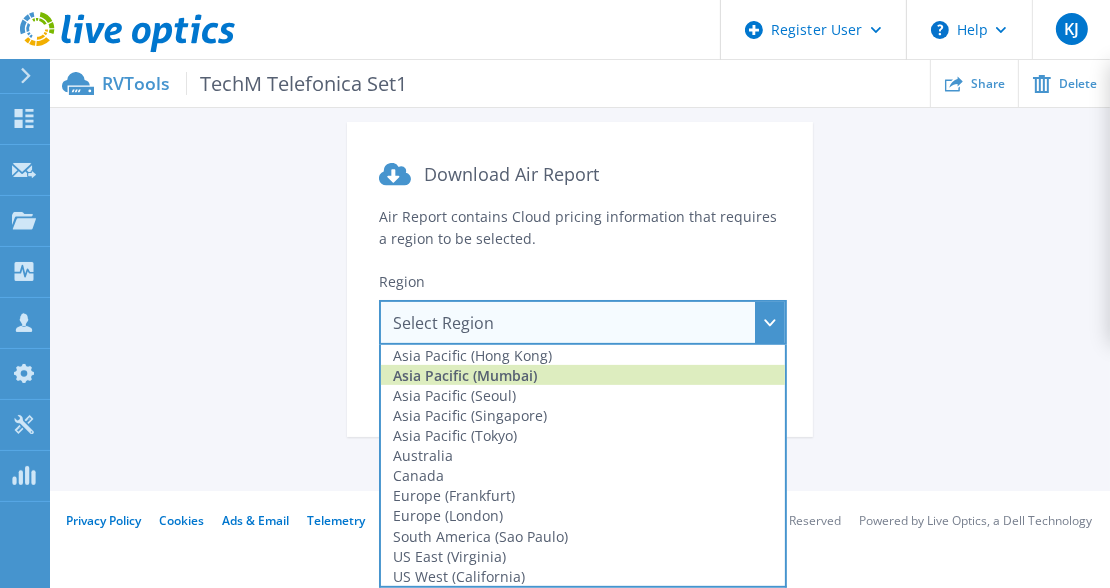 click on "Asia Pacific (Mumbai)" at bounding box center [583, 375] 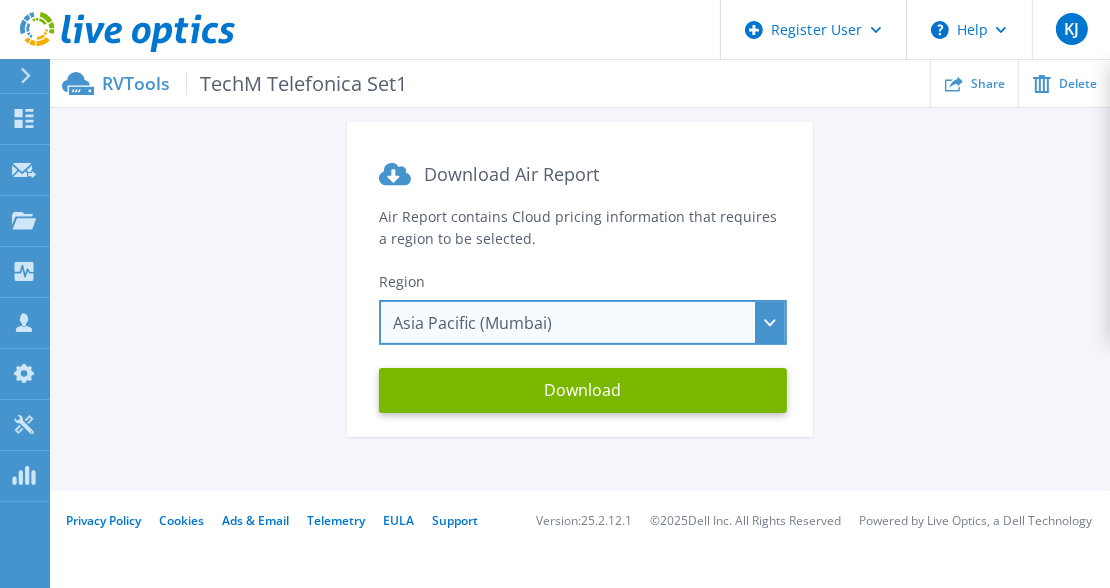 click on "Asia Pacific (Mumbai) Asia Pacific (Hong Kong) Asia Pacific (Mumbai) Asia Pacific (Seoul) Asia Pacific (Singapore) Asia Pacific (Tokyo) Australia Canada Europe (Frankfurt) Europe (London) South America (Sao Paulo) US East (Virginia) US West (California)" at bounding box center (583, 322) 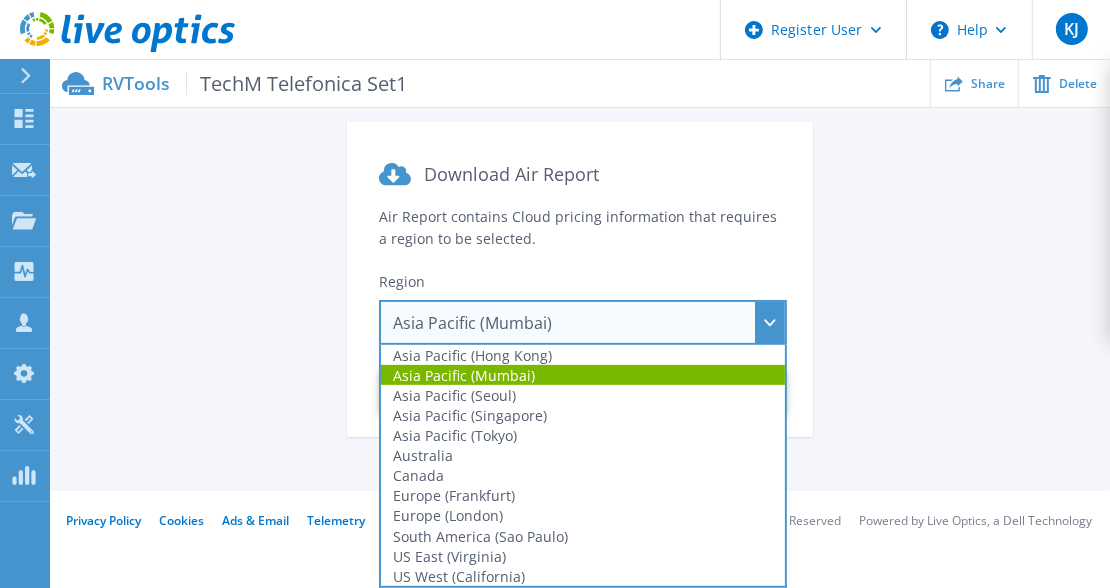 click on "Asia Pacific (Mumbai) Asia Pacific (Hong Kong) Asia Pacific (Mumbai) Asia Pacific (Seoul) Asia Pacific (Singapore) Asia Pacific (Tokyo) Australia Canada Europe (Frankfurt) Europe (London) South America (Sao Paulo) US East (Virginia) US West (California)" at bounding box center [583, 322] 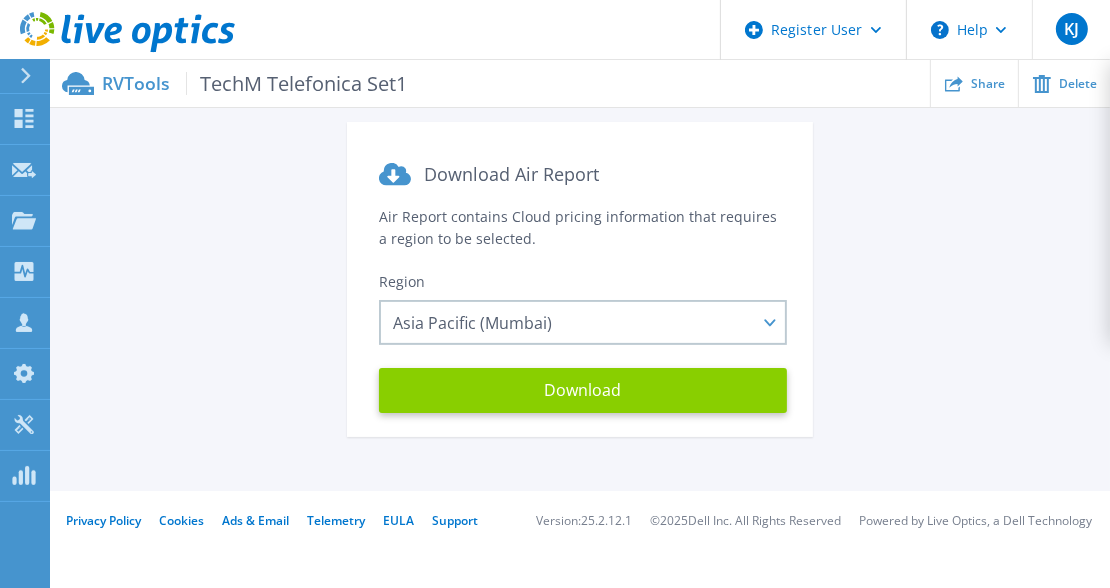click on "Download" at bounding box center [583, 390] 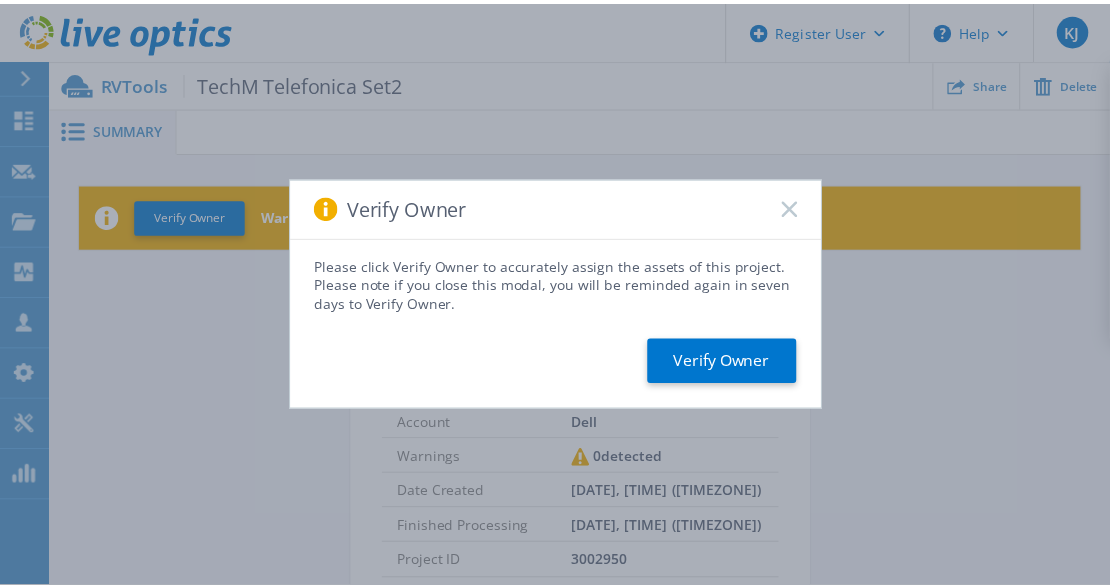 scroll, scrollTop: 0, scrollLeft: 0, axis: both 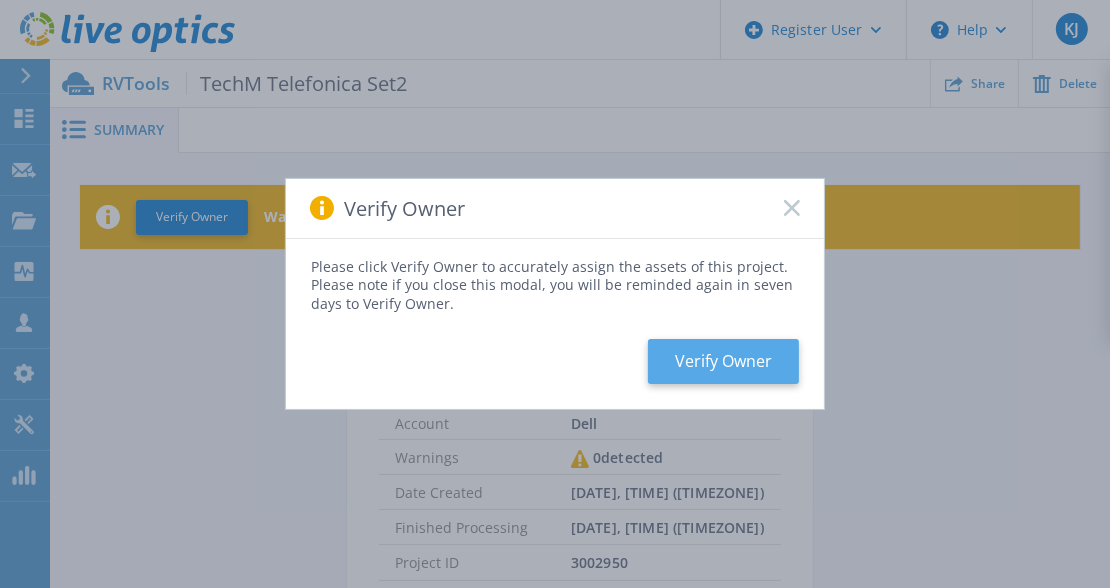 click on "Verify Owner" at bounding box center [723, 361] 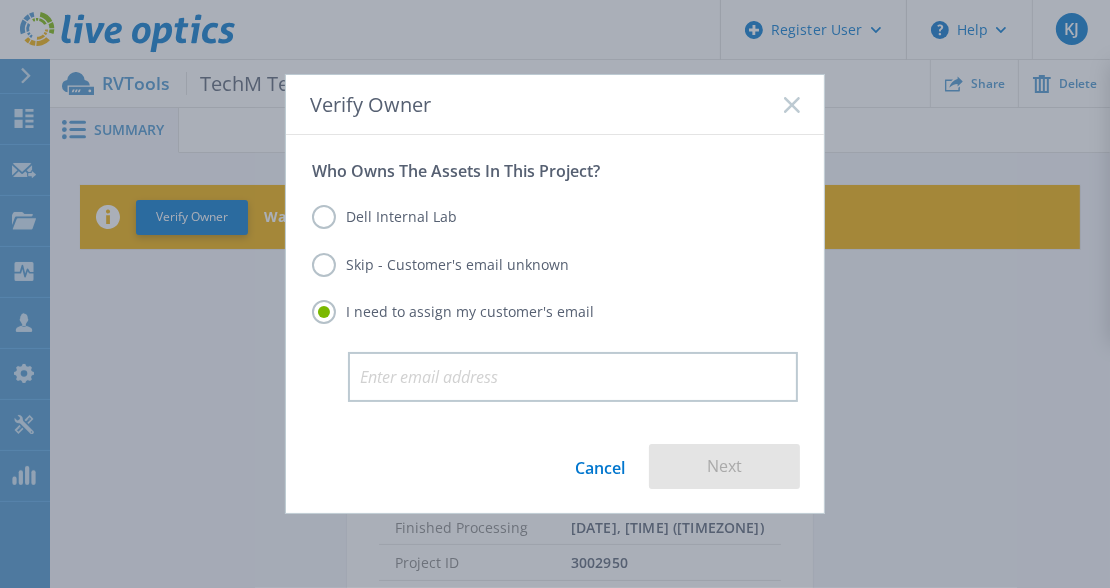 click on "Dell Internal Lab" at bounding box center [384, 217] 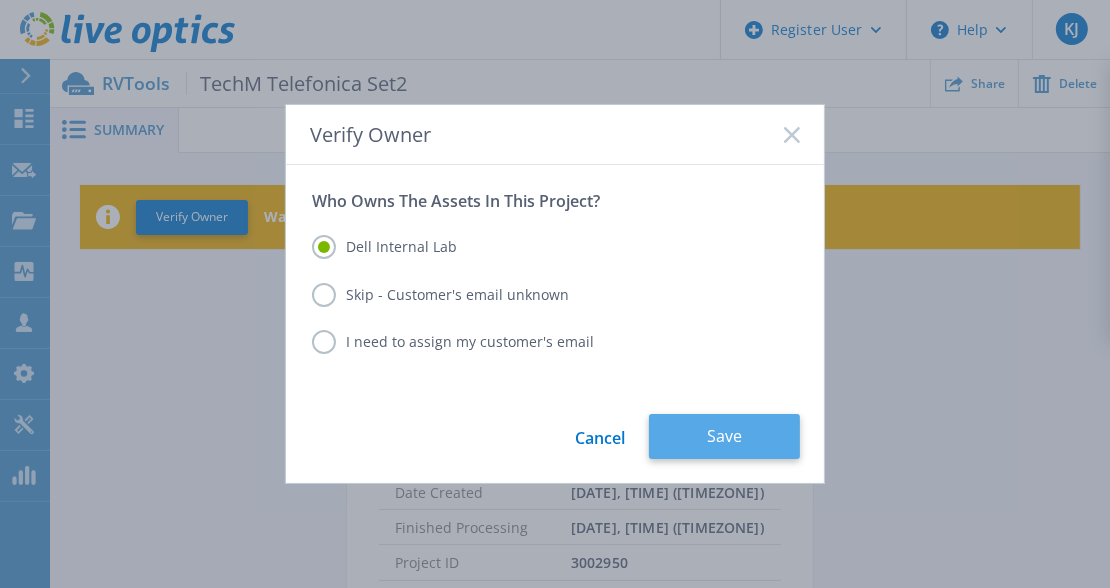 click on "Save" at bounding box center (724, 436) 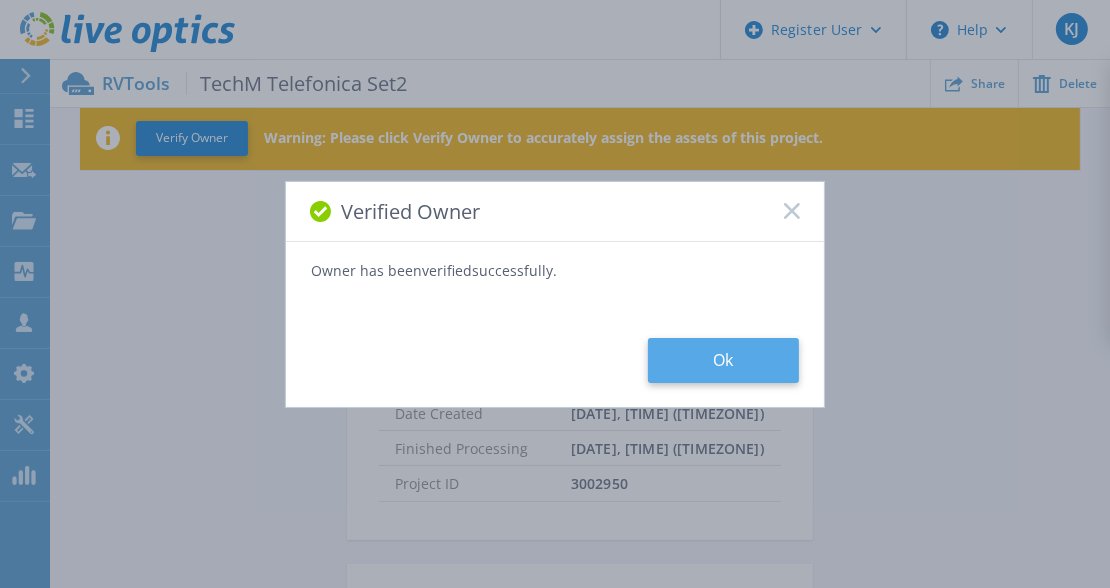 scroll, scrollTop: 100, scrollLeft: 0, axis: vertical 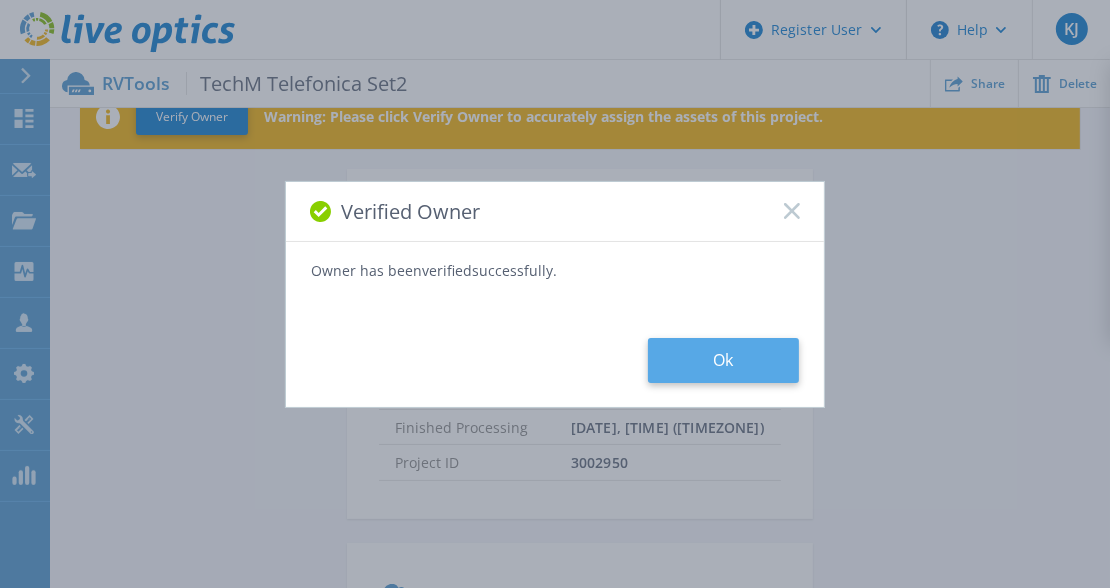 click on "Ok" at bounding box center [723, 360] 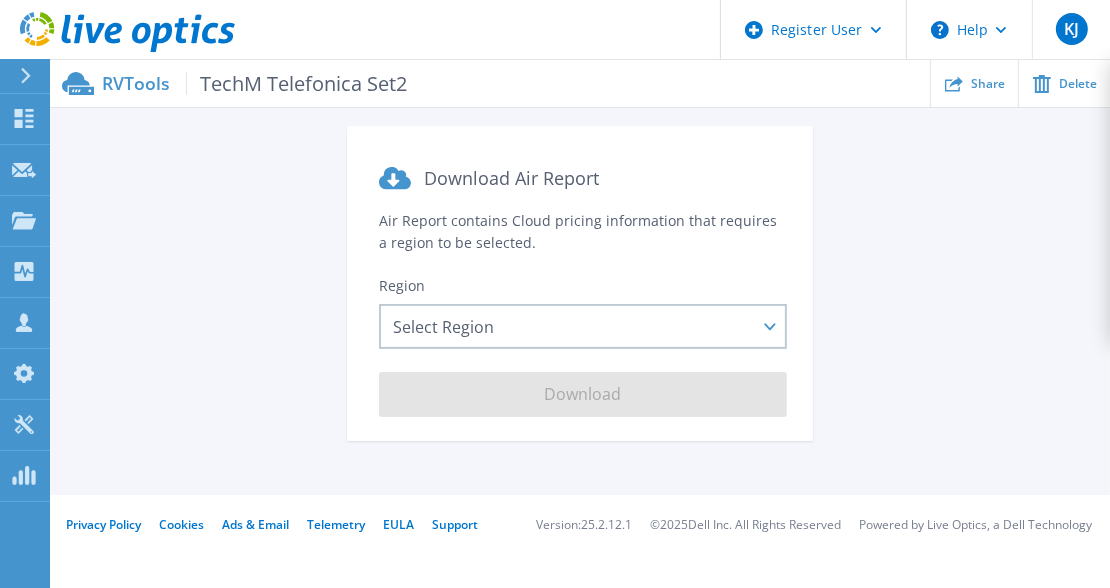 scroll, scrollTop: 437, scrollLeft: 0, axis: vertical 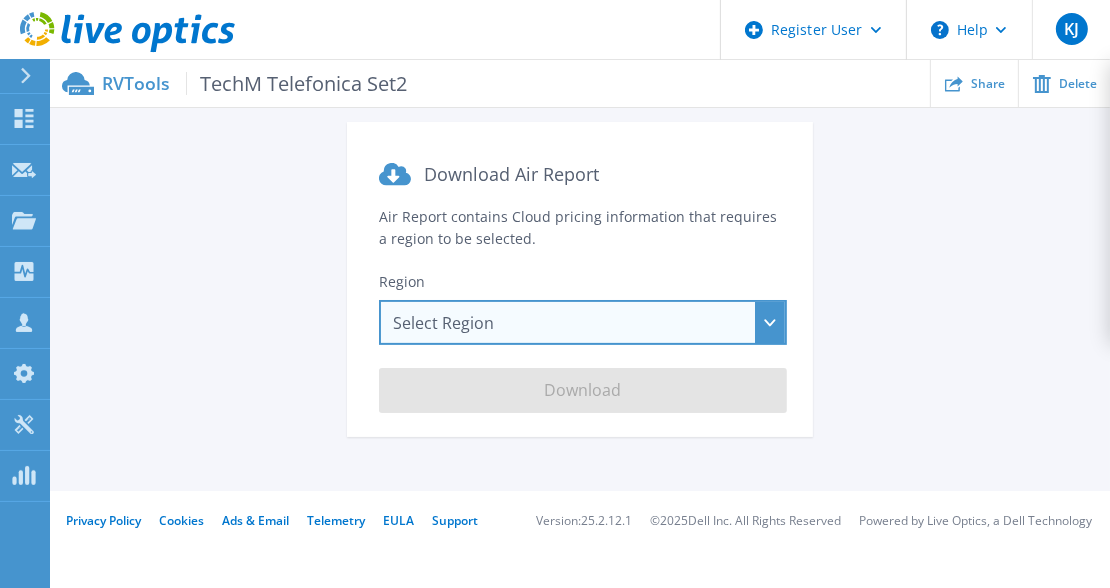 click on "Select Region Asia Pacific (Hong Kong) Asia Pacific (Mumbai) Asia Pacific (Seoul) Asia Pacific (Singapore) Asia Pacific (Tokyo) Australia Canada Europe (Frankfurt) Europe (London) South America (Sao Paulo) US East (Virginia) US West (California)" at bounding box center (583, 322) 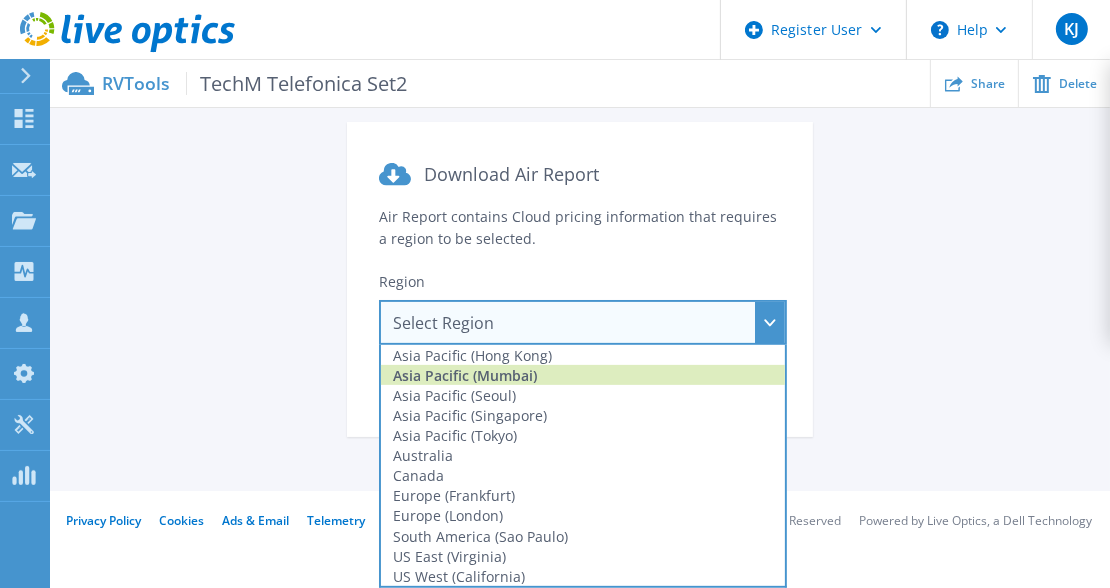 click on "Asia Pacific (Mumbai)" at bounding box center (583, 375) 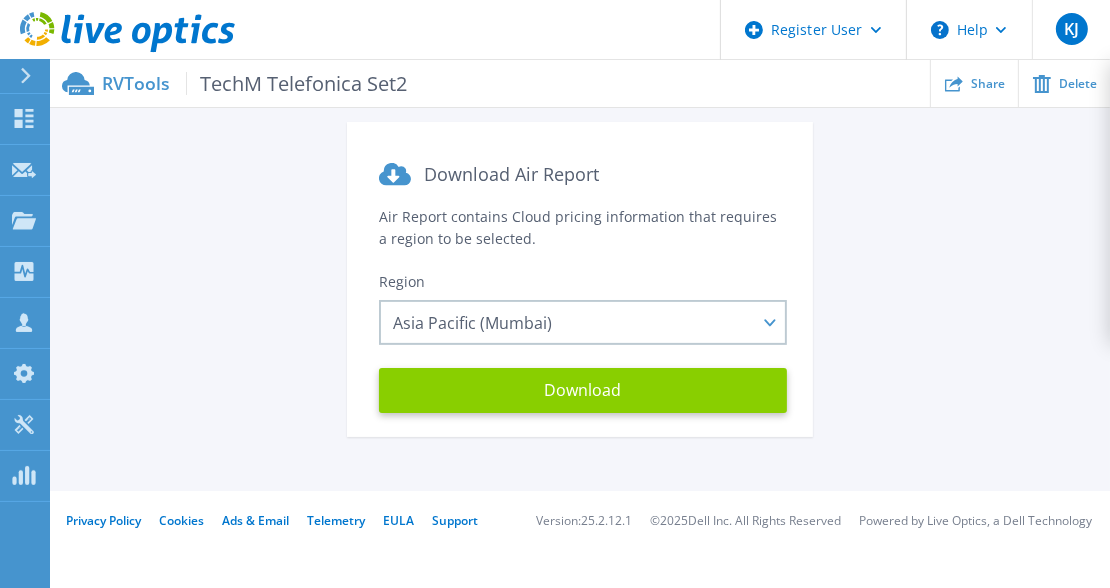 click on "Download" at bounding box center [583, 390] 